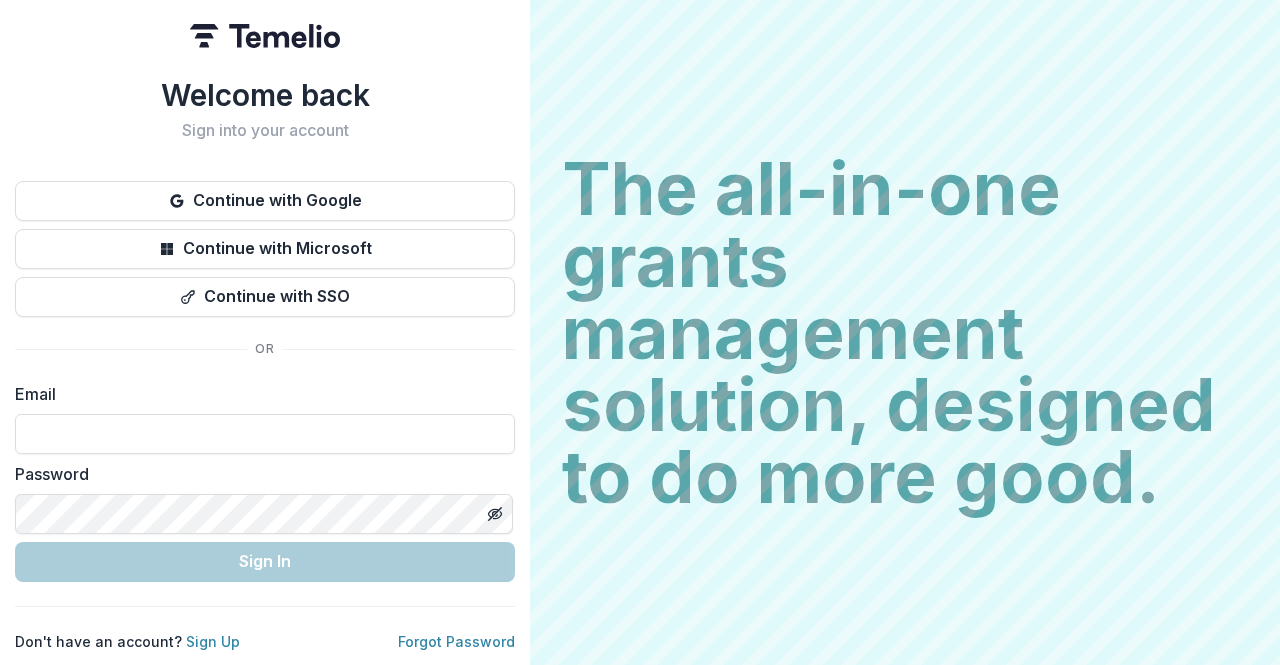 scroll, scrollTop: 0, scrollLeft: 0, axis: both 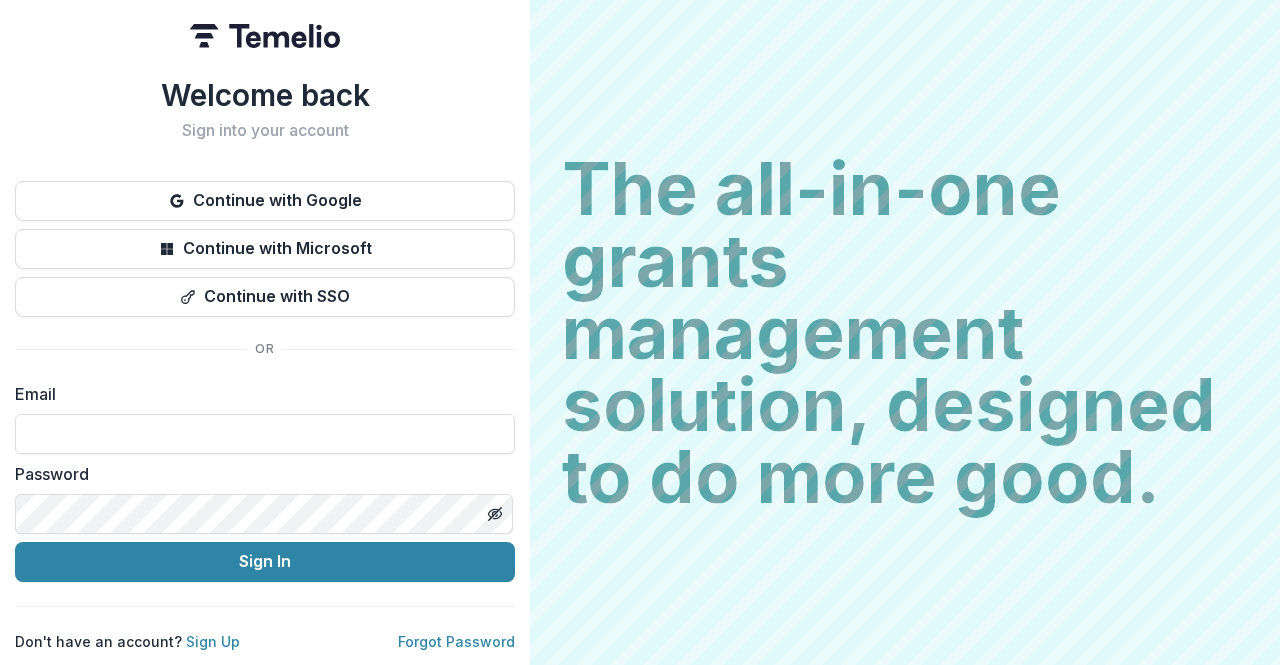 click on "Don't have an account?   Sign Up" at bounding box center (127, 641) 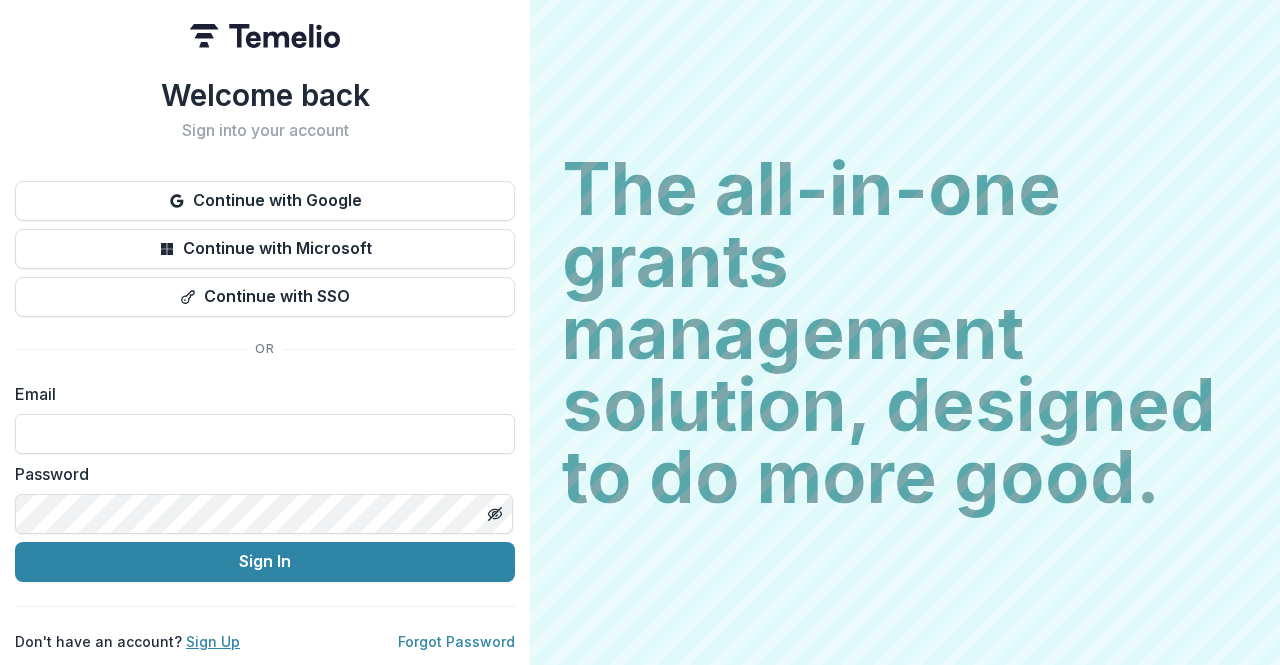 click on "Sign Up" at bounding box center (213, 641) 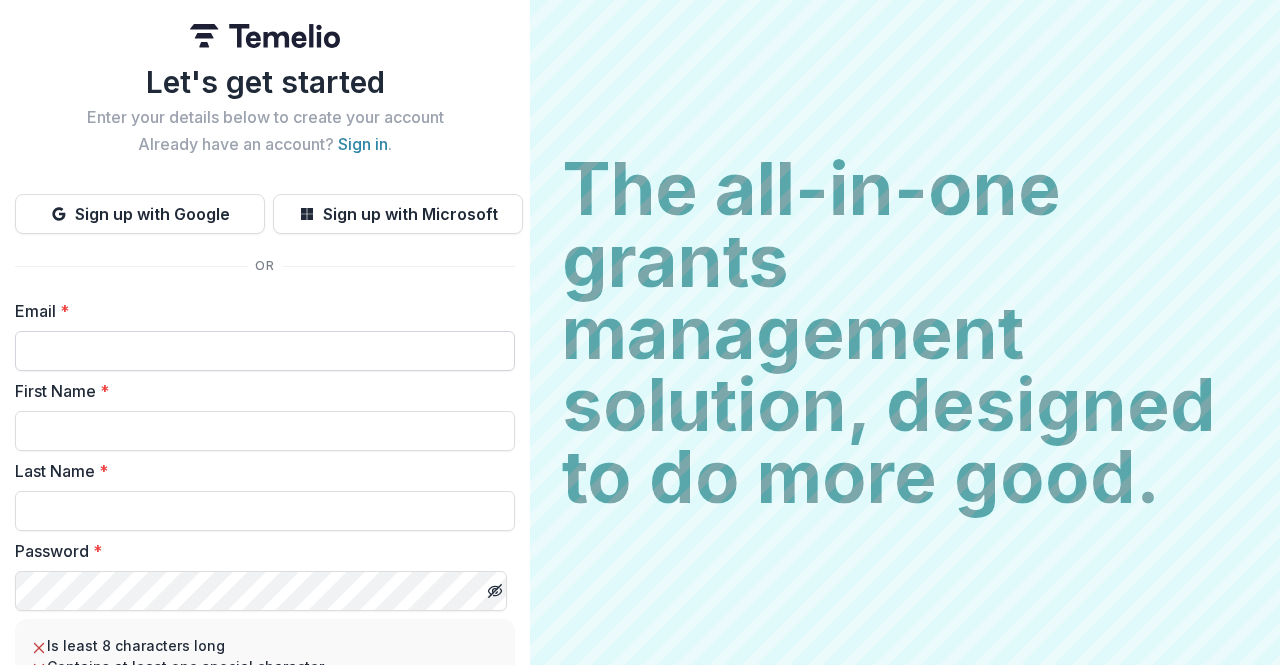scroll, scrollTop: 0, scrollLeft: 0, axis: both 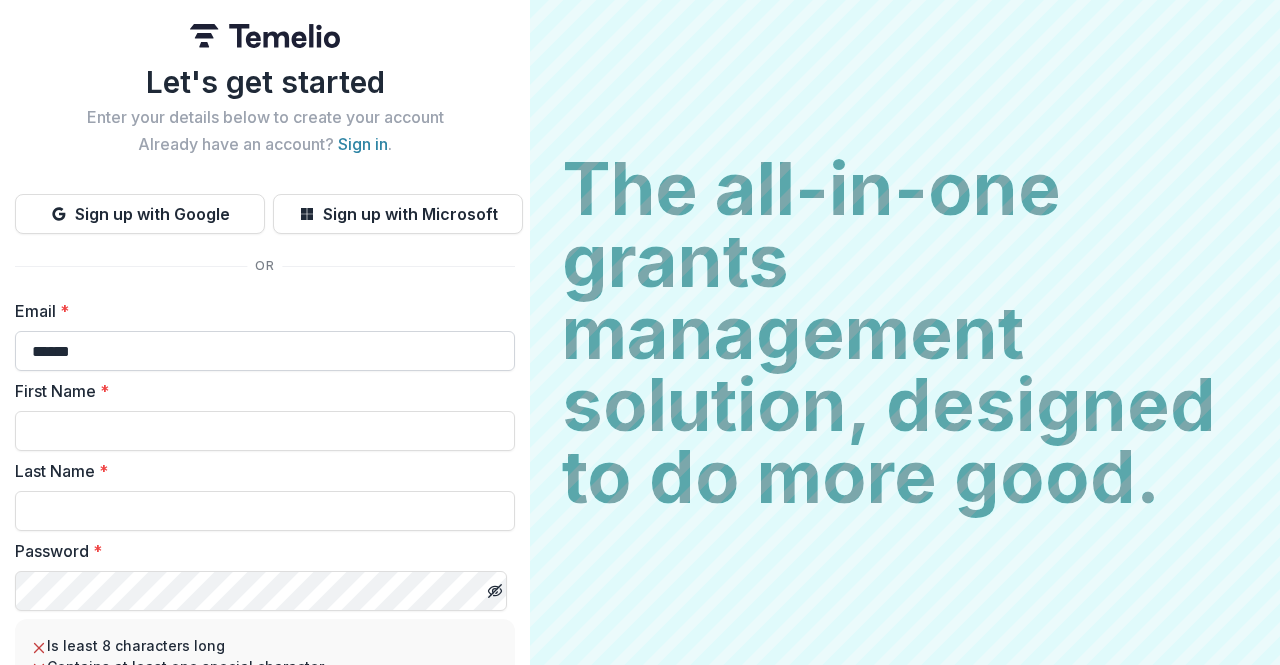 click on "******" at bounding box center [265, 351] 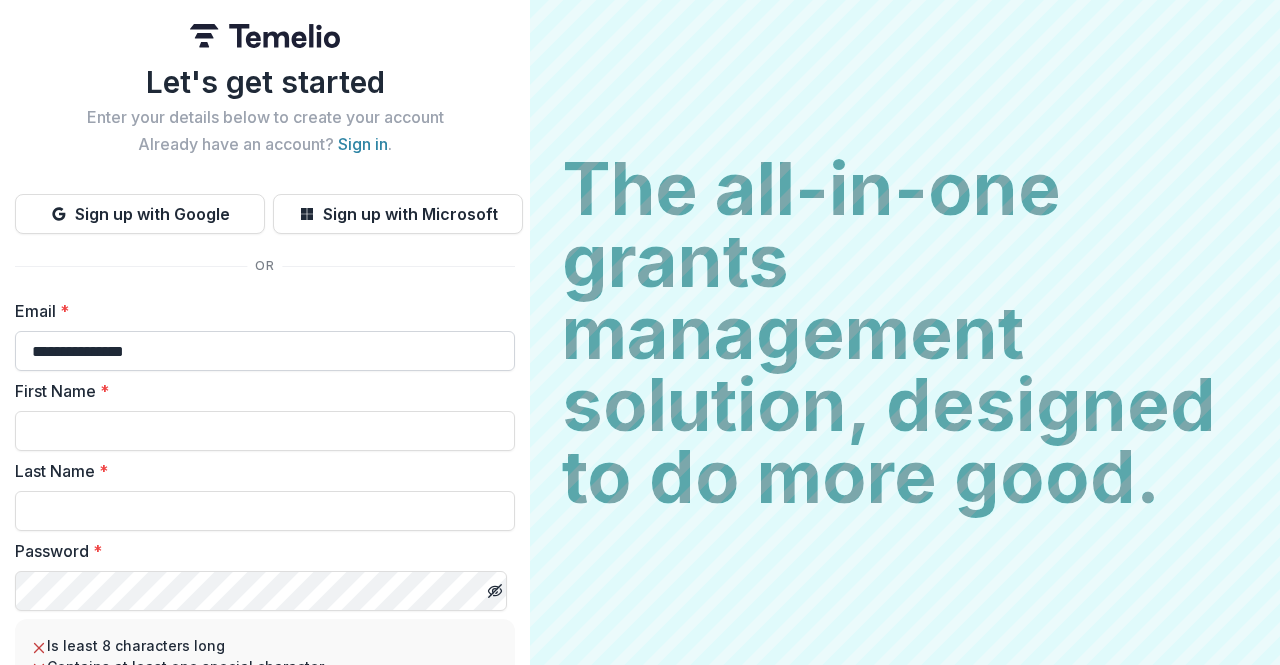 type on "**********" 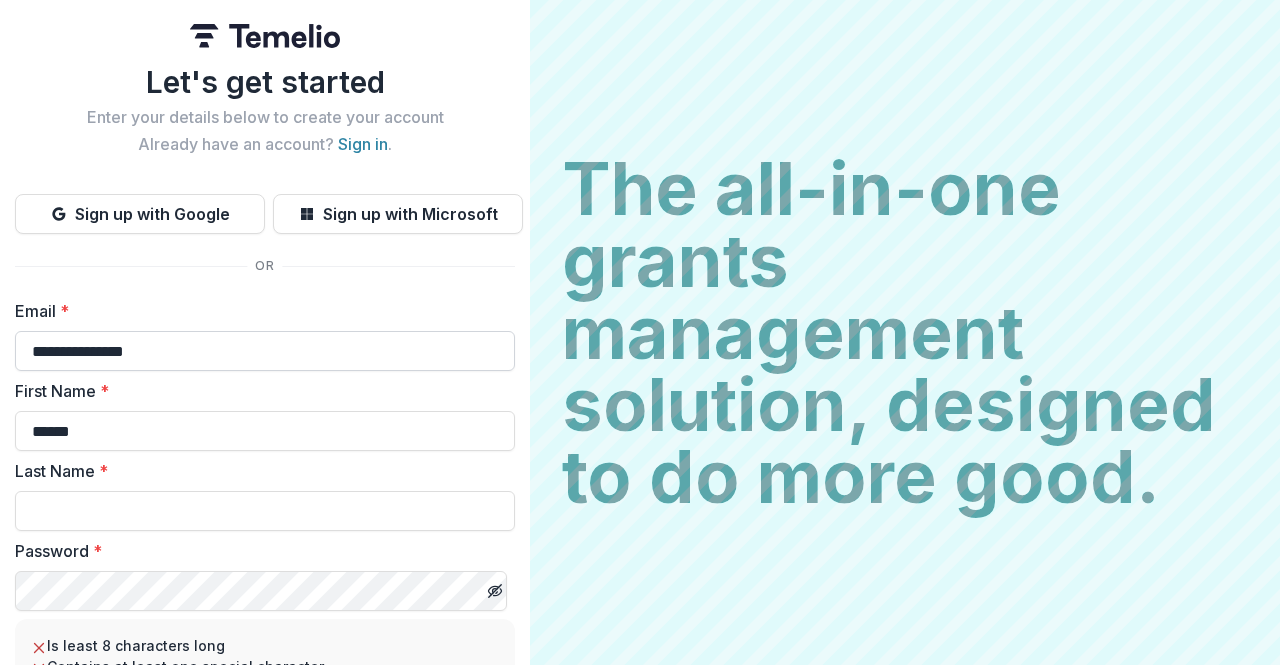 type on "*****" 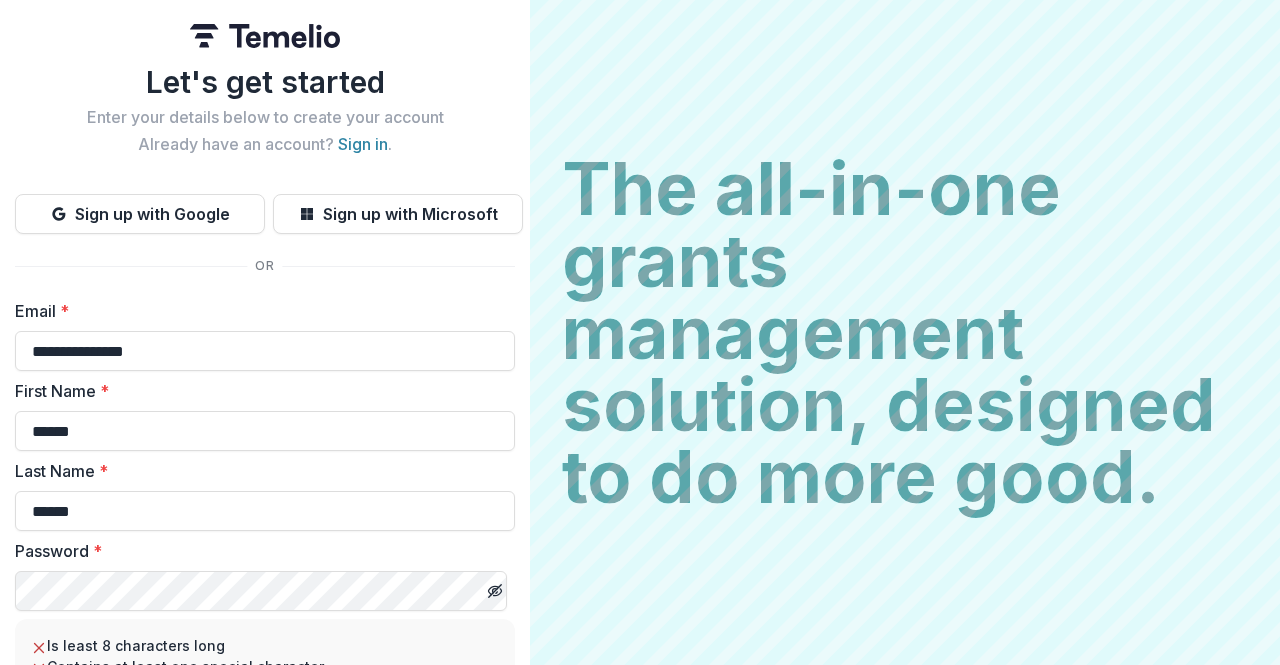 type on "******" 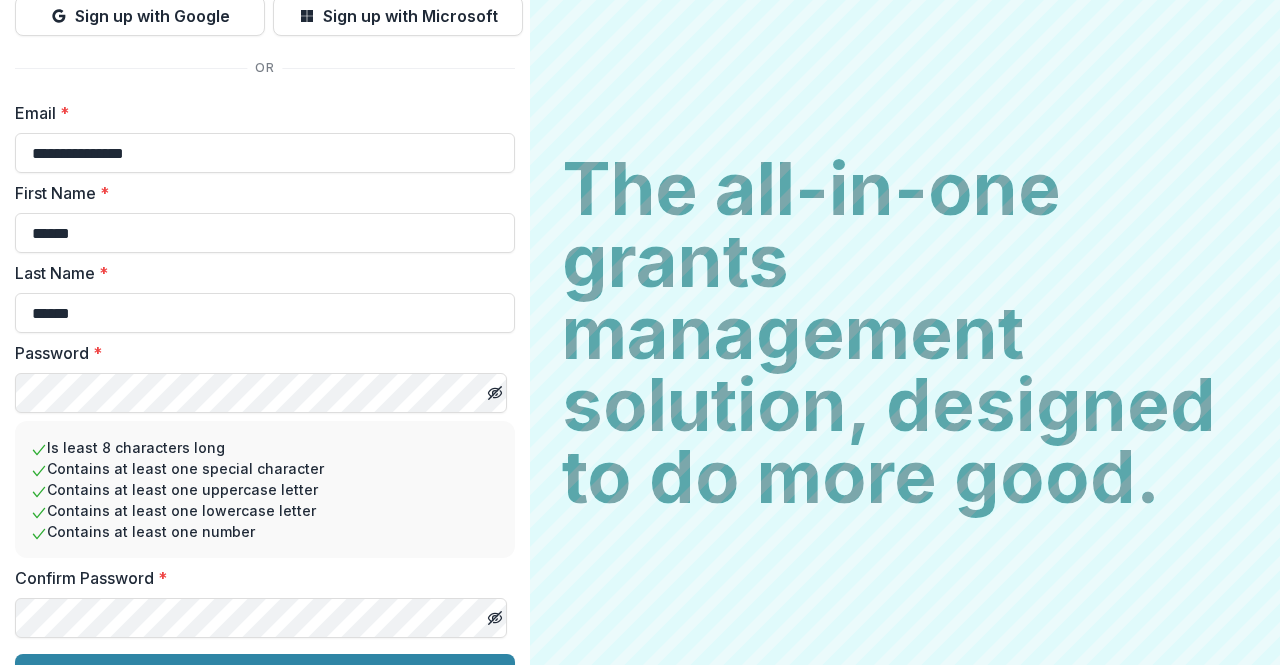 scroll, scrollTop: 242, scrollLeft: 0, axis: vertical 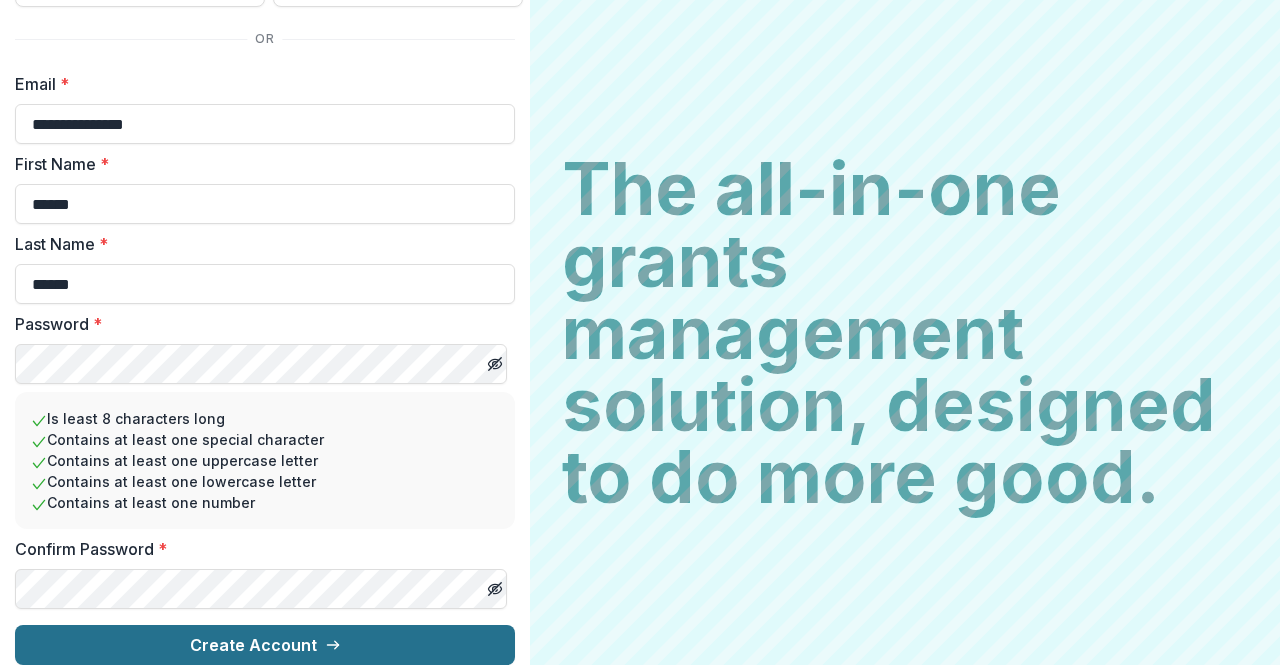 click on "Create Account" at bounding box center [265, 645] 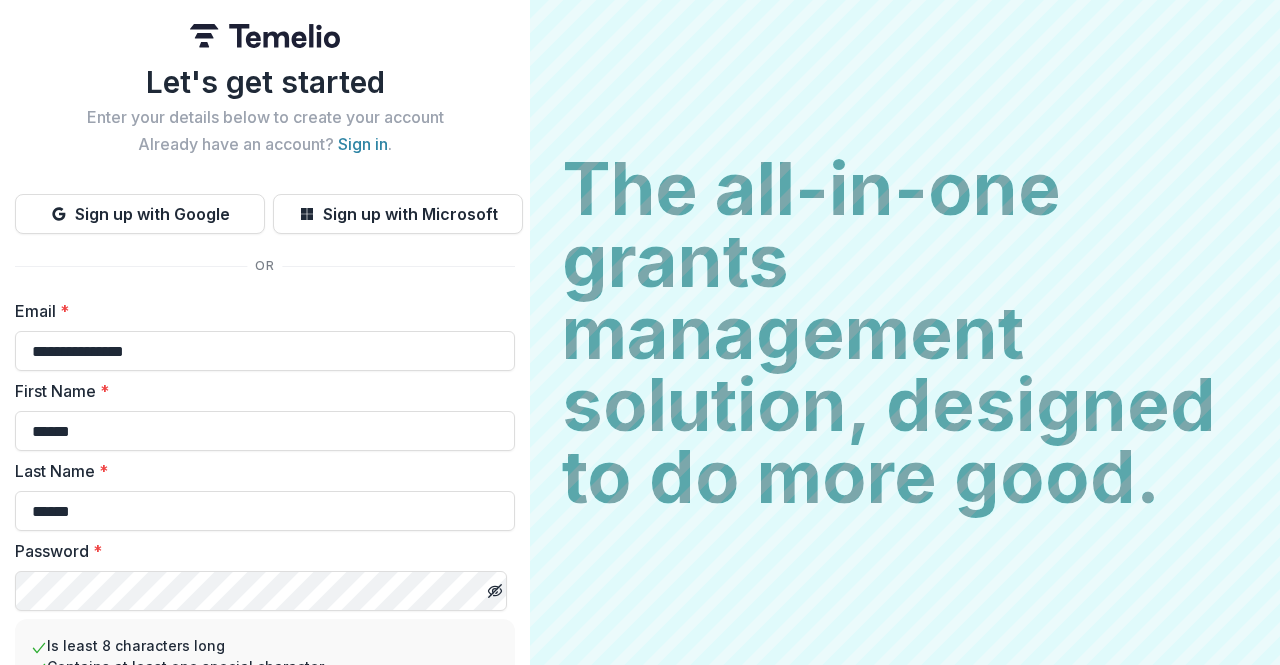 scroll, scrollTop: 0, scrollLeft: 0, axis: both 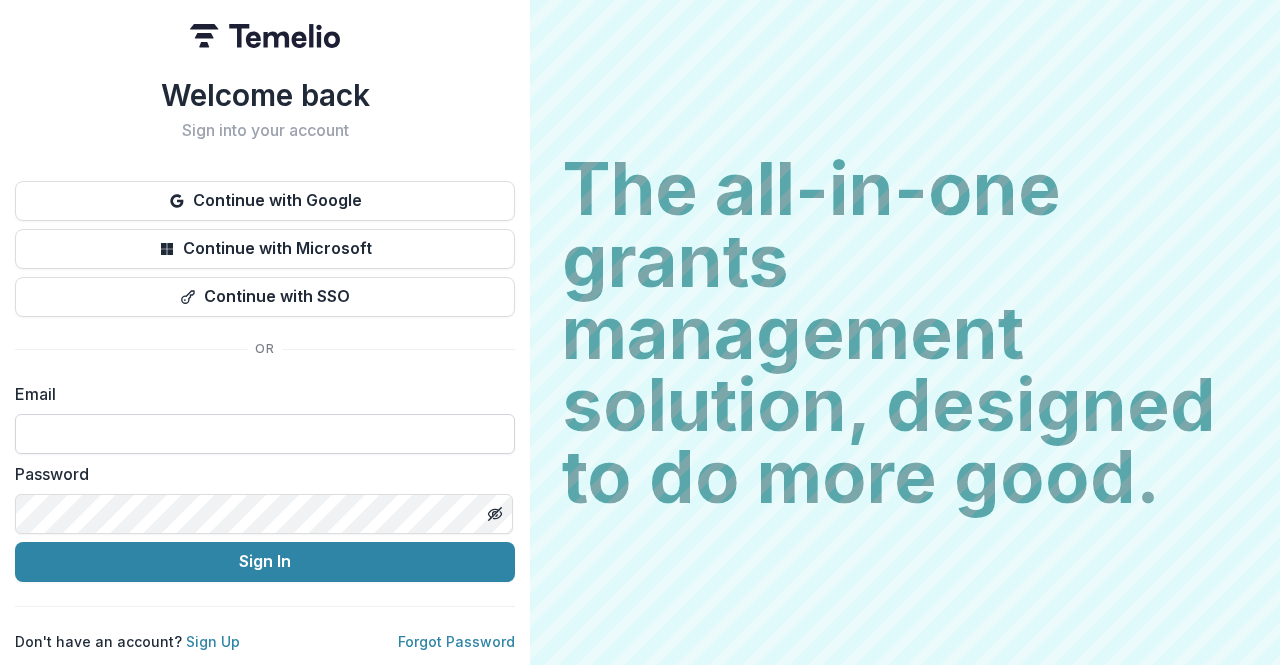 click at bounding box center [265, 434] 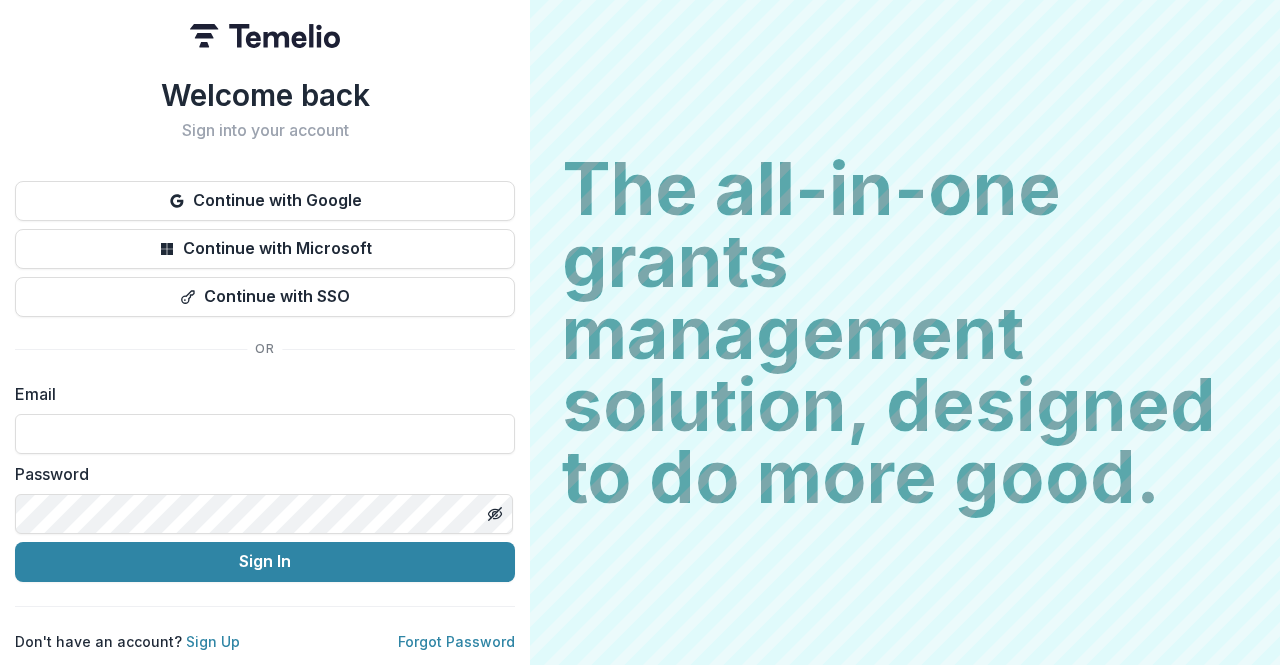 type on "**********" 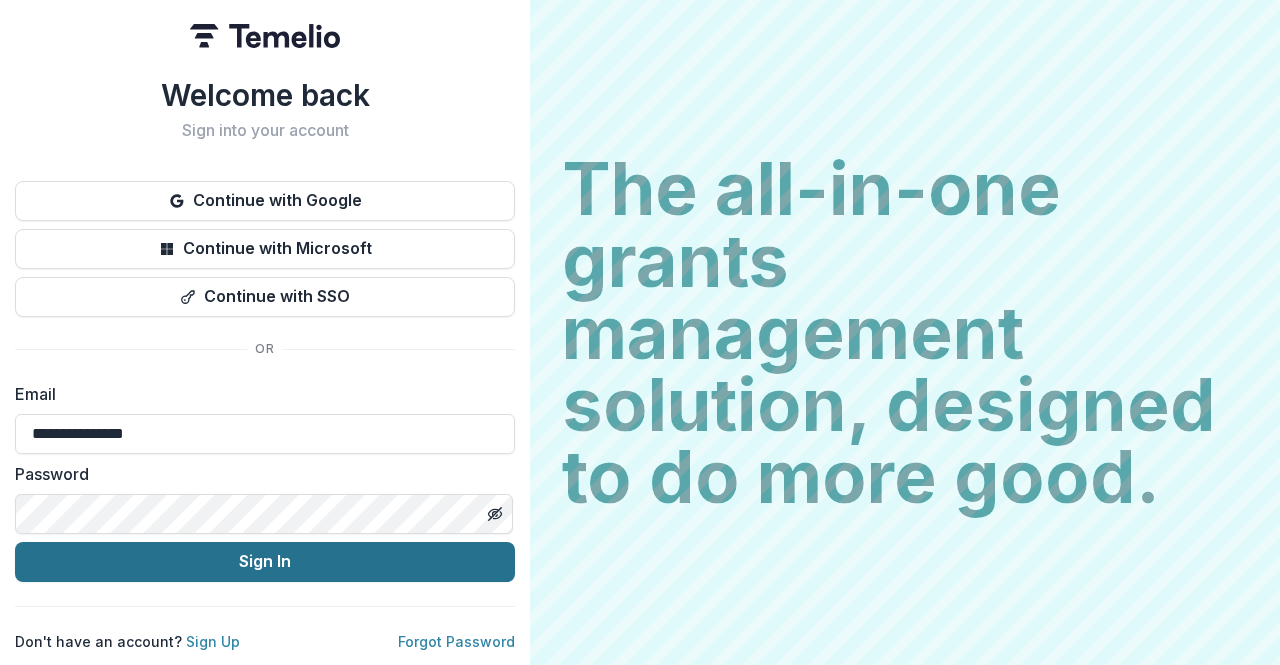 click on "Sign In" at bounding box center [265, 562] 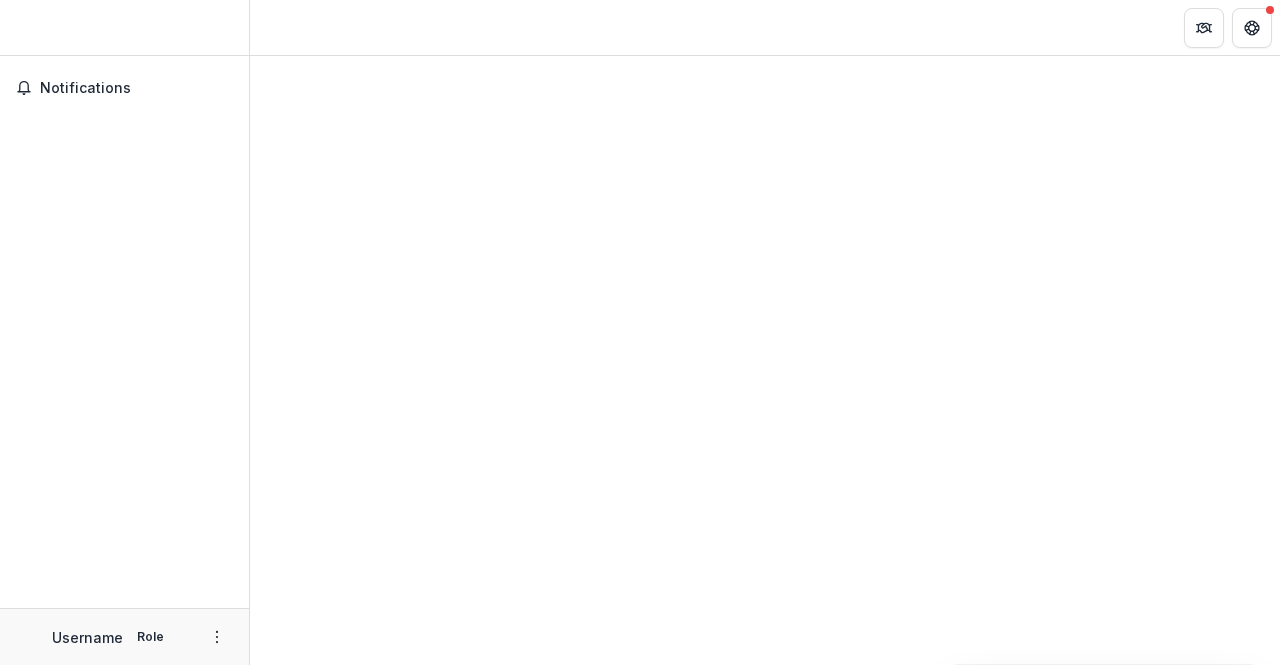 scroll, scrollTop: 0, scrollLeft: 0, axis: both 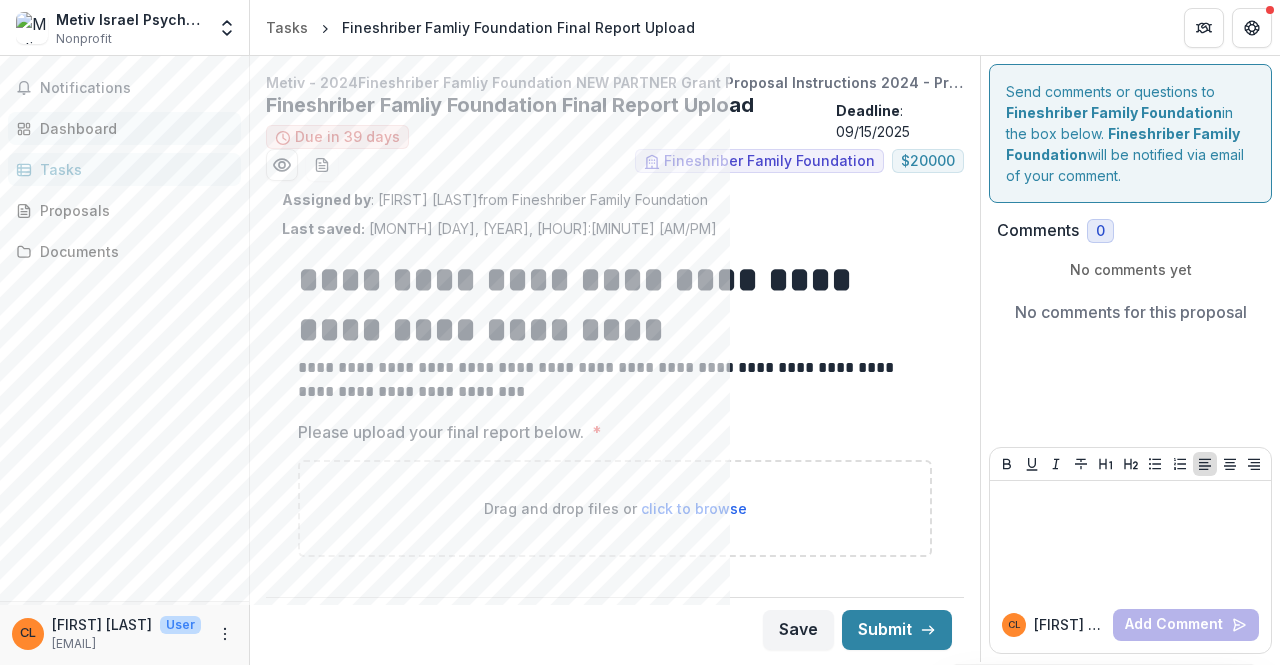 click on "Dashboard" at bounding box center [132, 128] 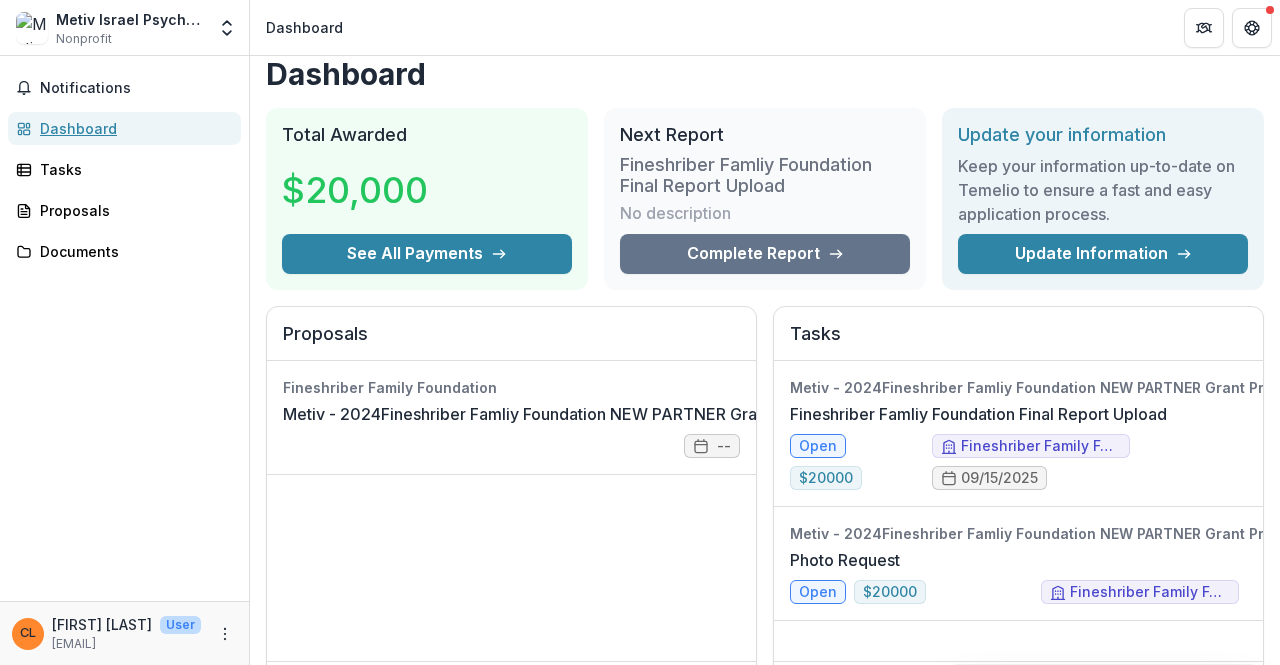 scroll, scrollTop: 0, scrollLeft: 0, axis: both 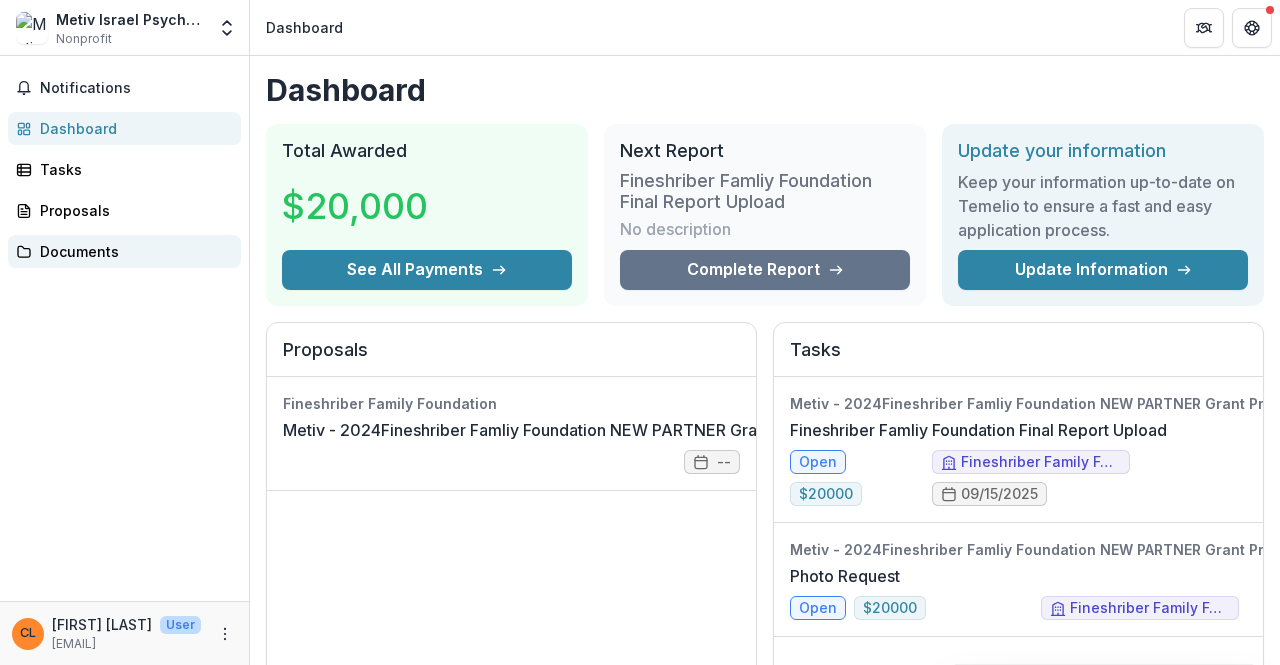 click on "Documents" at bounding box center (132, 251) 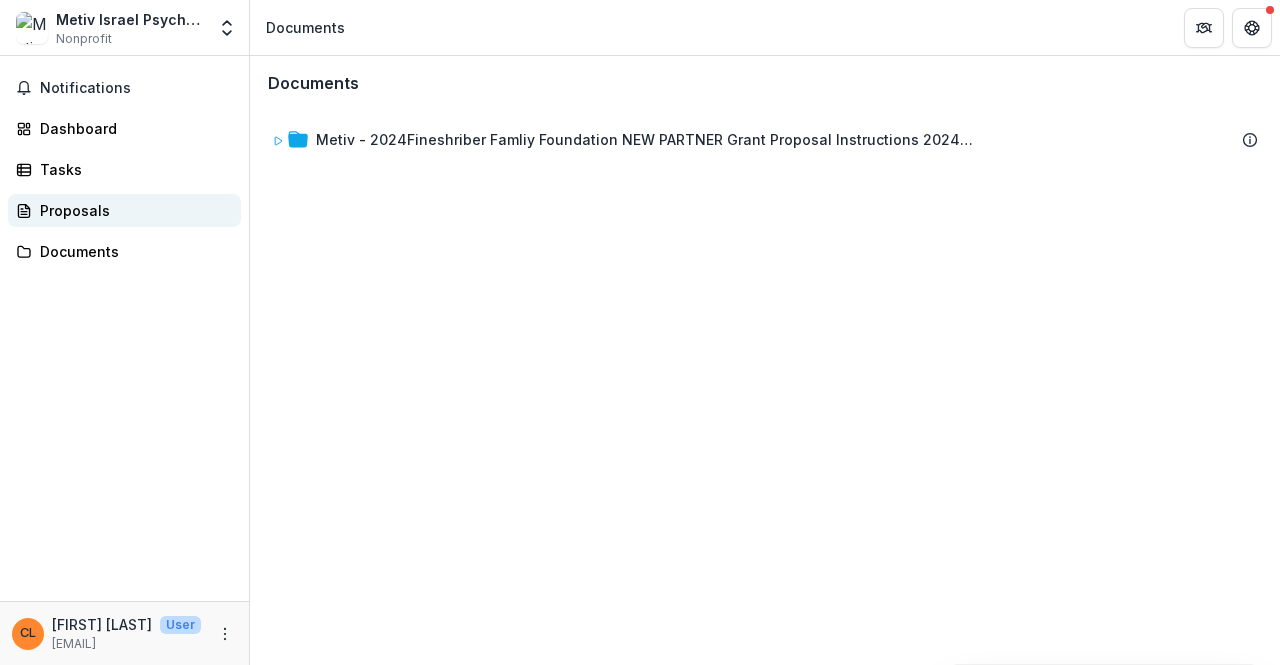 click on "Proposals" at bounding box center (132, 210) 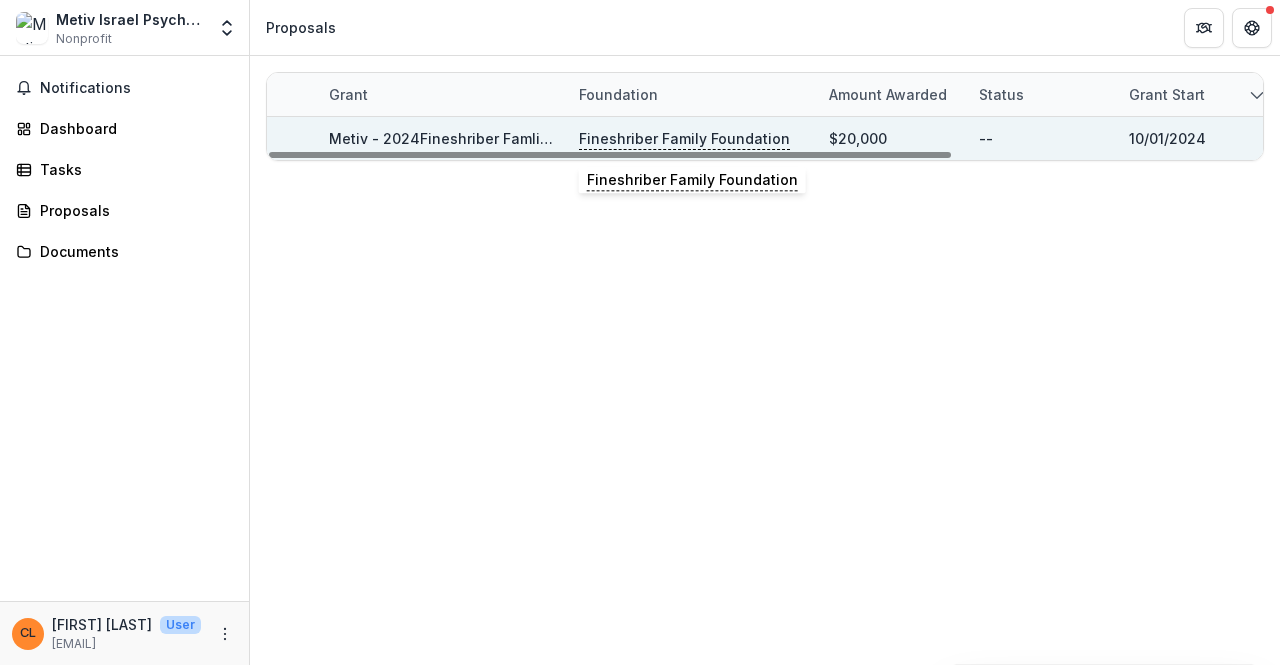 click on "Fineshriber Family Foundation" at bounding box center [684, 139] 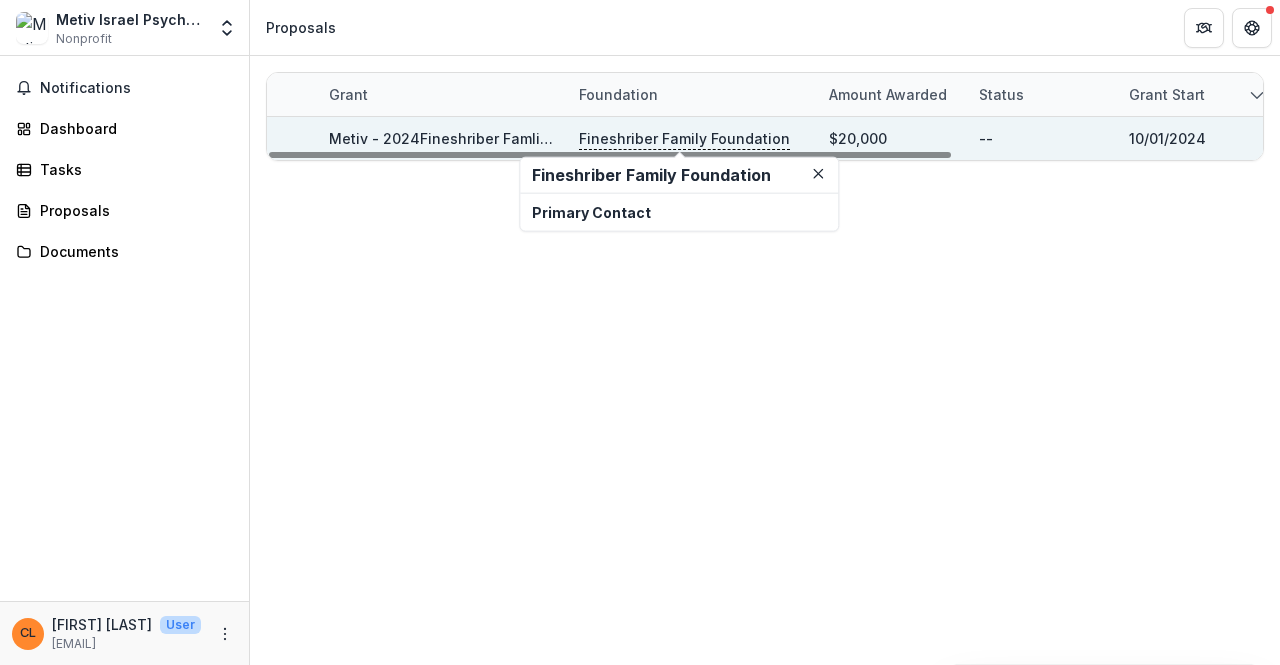 click on "Metiv - 2024Fineshriber Famliy Foundation NEW PARTNER Grant Proposal Instructions 2024 - Program or Project (Outside US)" at bounding box center [769, 138] 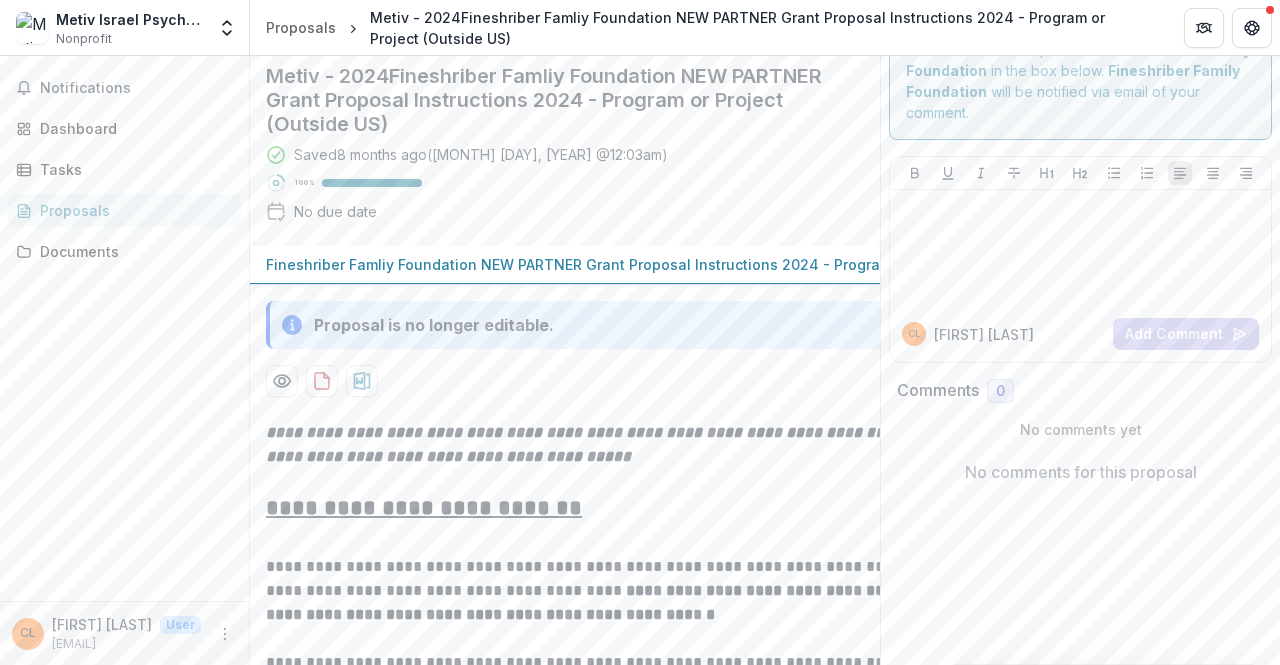 scroll, scrollTop: 0, scrollLeft: 0, axis: both 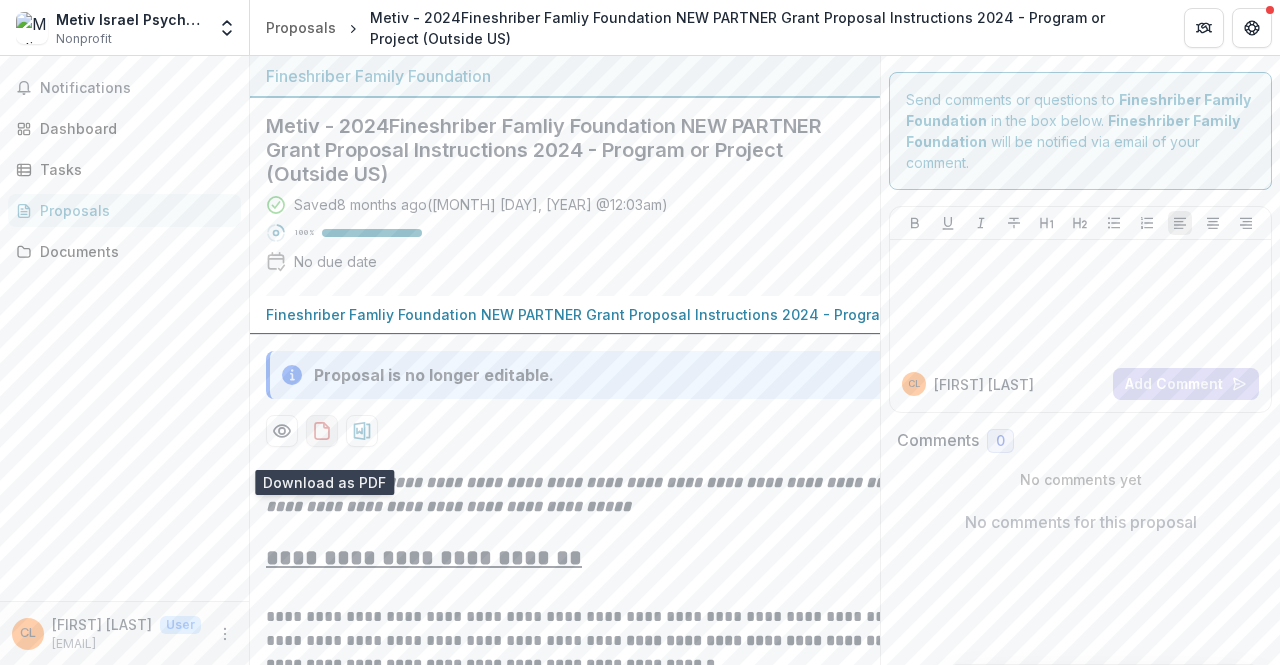 click 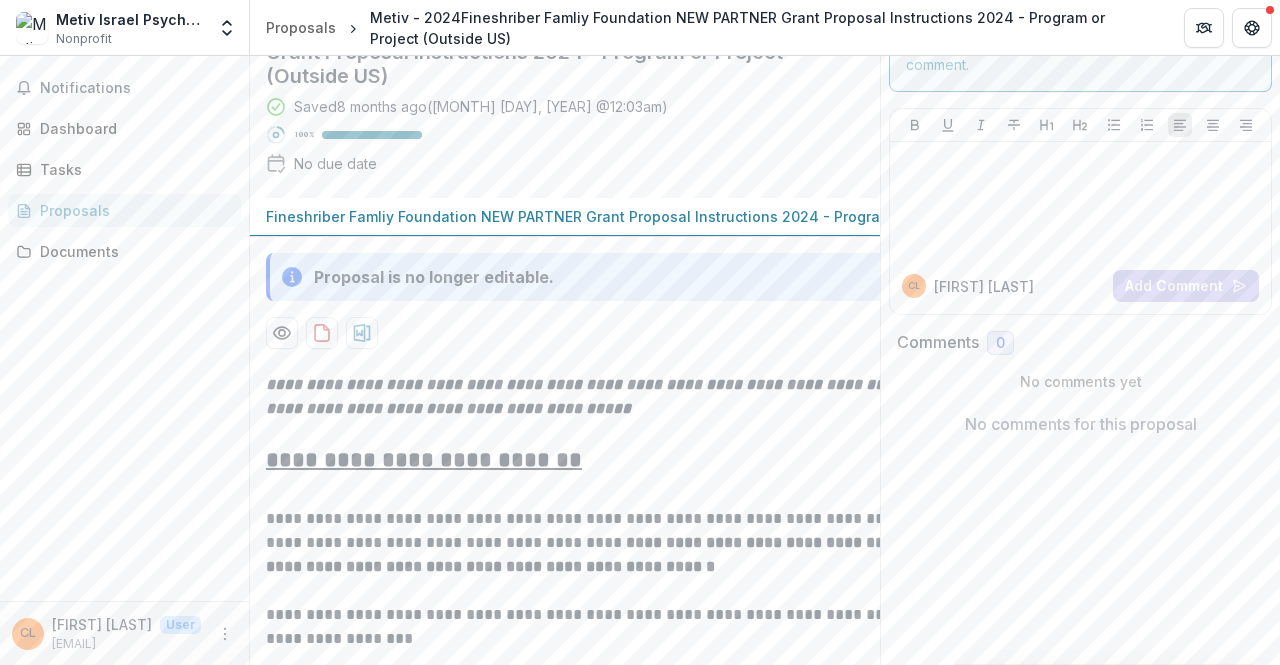 scroll, scrollTop: 0, scrollLeft: 0, axis: both 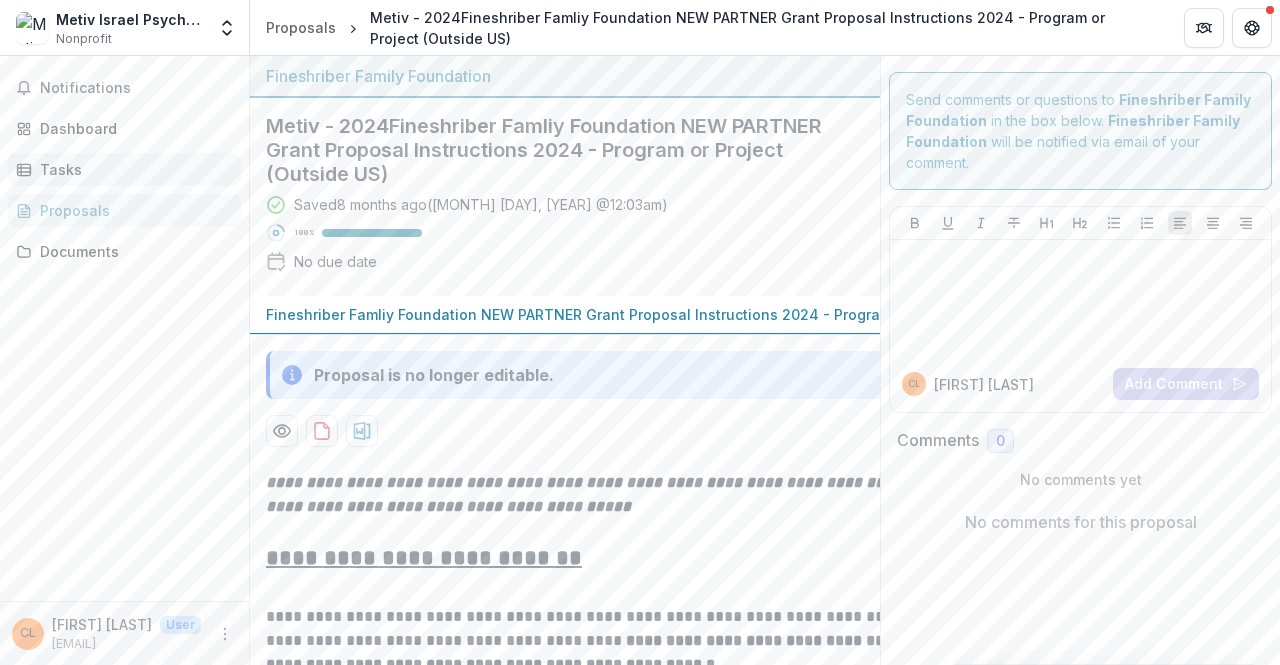 click on "Tasks" at bounding box center [132, 169] 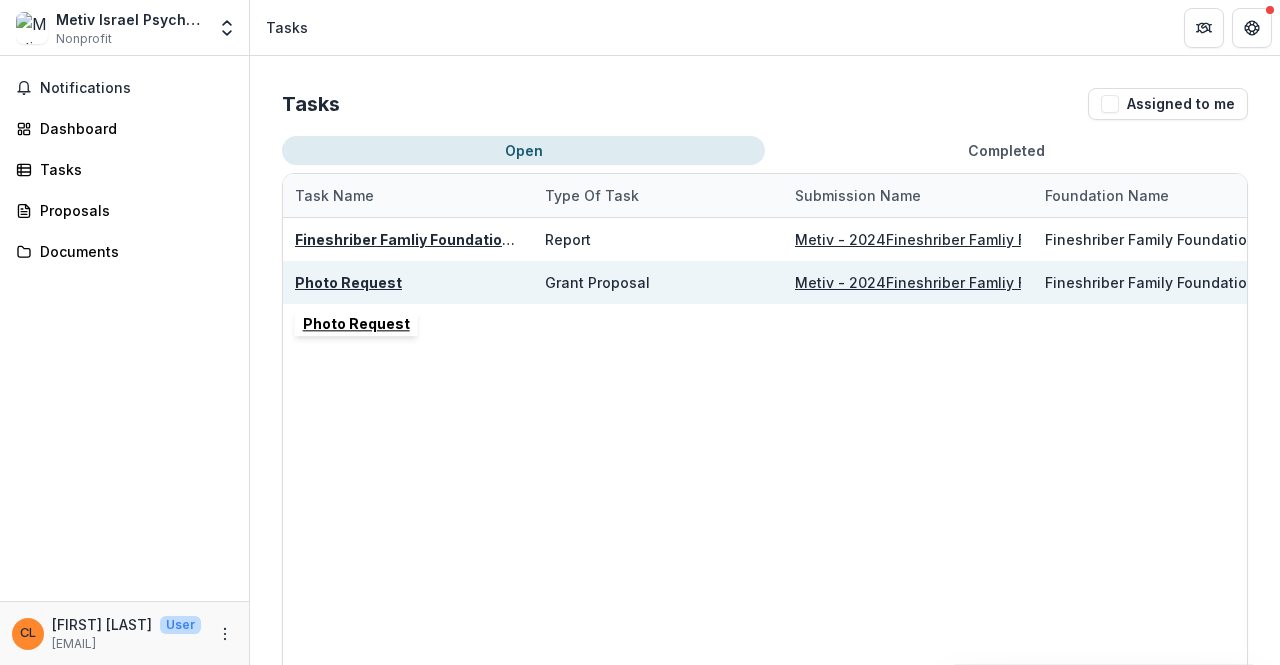 click on "Photo Request" at bounding box center (348, 282) 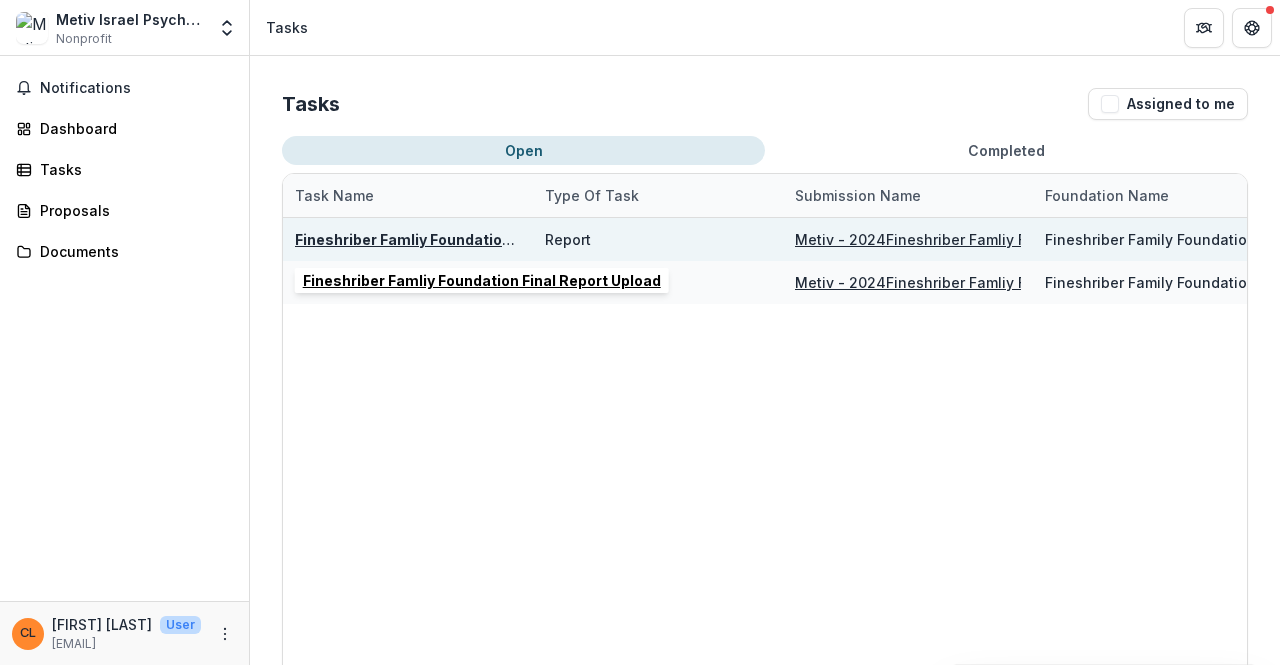 click on "Fineshriber Famliy Foundation Final Report Upload" at bounding box center [474, 239] 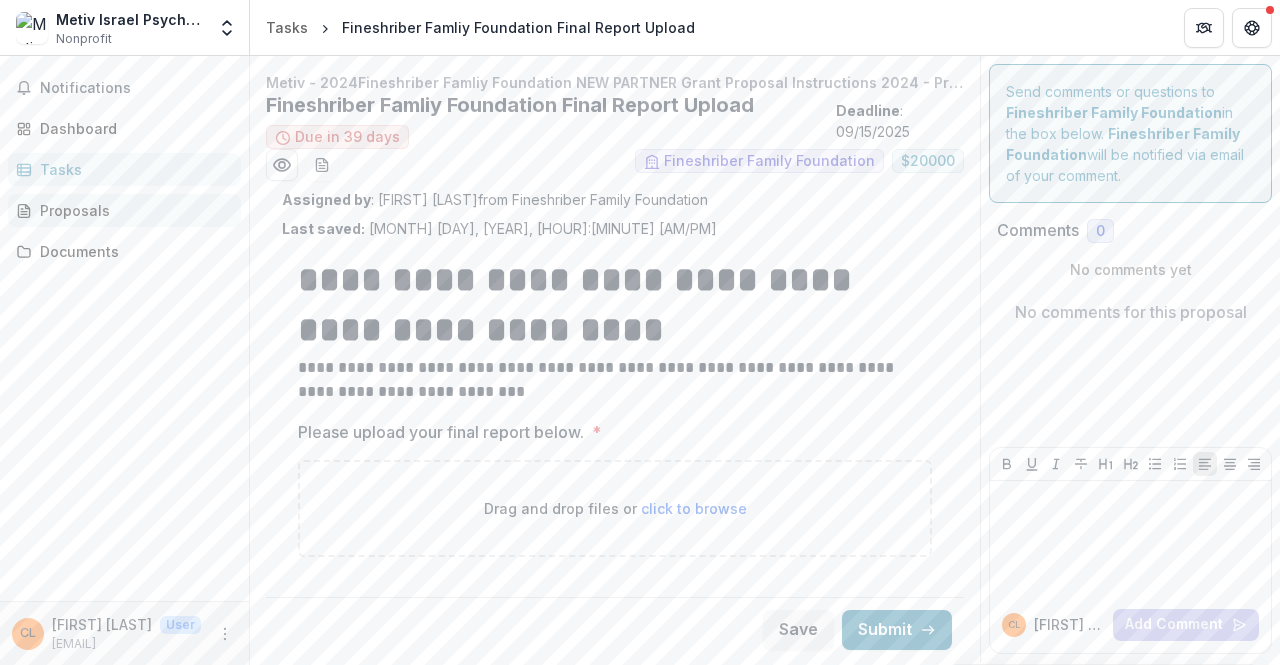 click on "Proposals" at bounding box center (124, 210) 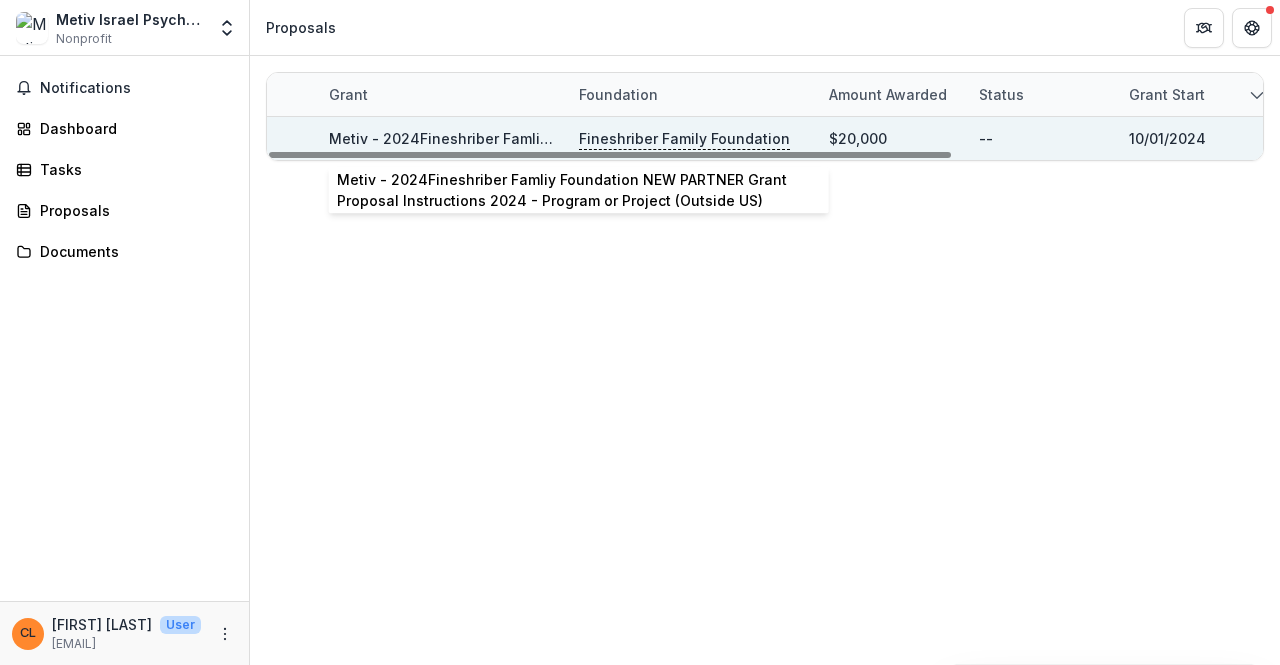 click on "Metiv - 2024Fineshriber Famliy Foundation NEW PARTNER Grant Proposal Instructions 2024 - Program or Project (Outside US)" at bounding box center (769, 138) 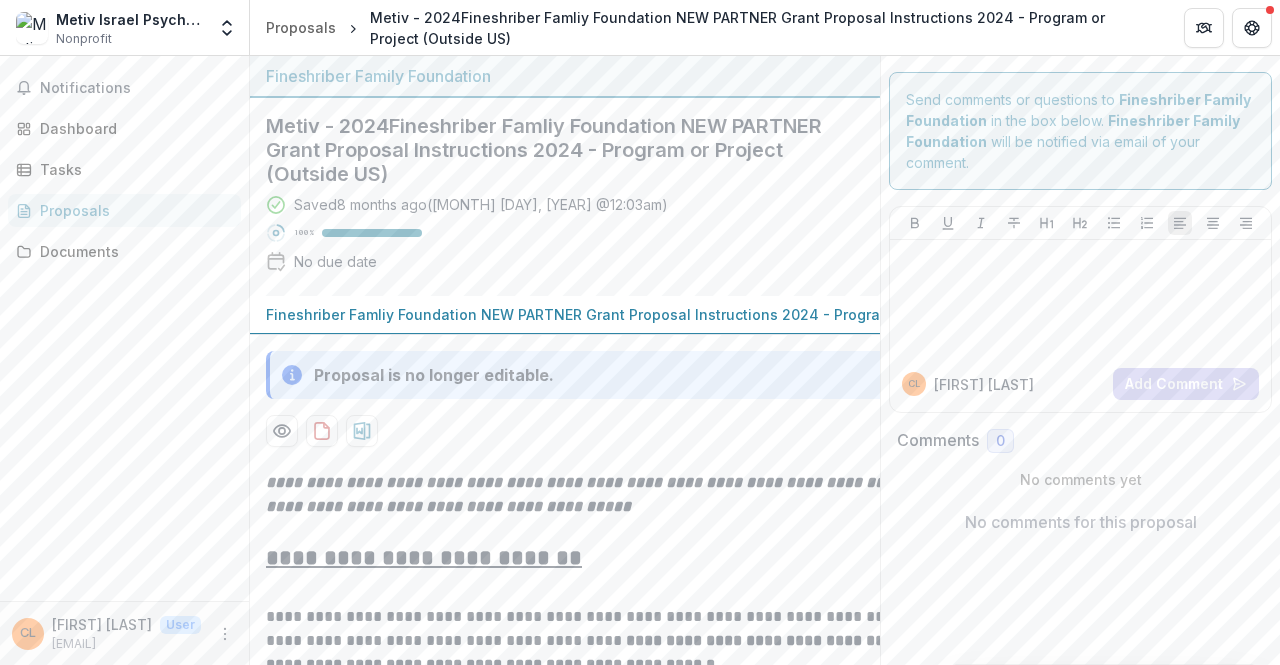 scroll, scrollTop: 100, scrollLeft: 0, axis: vertical 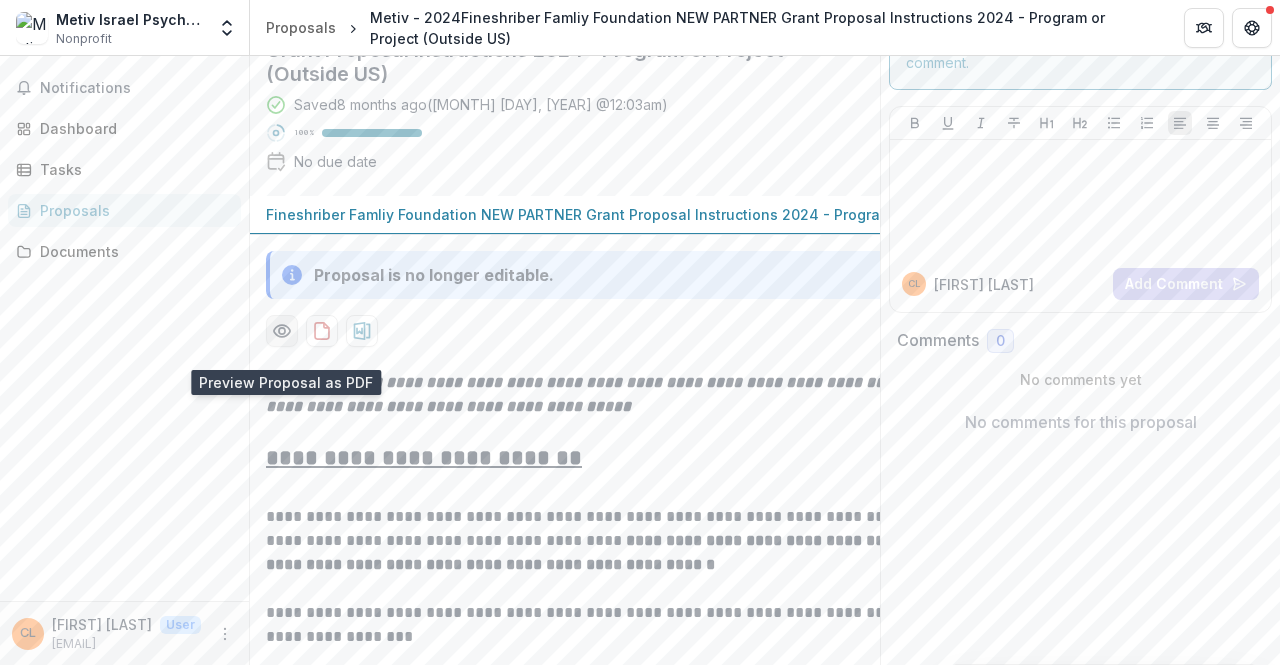 click 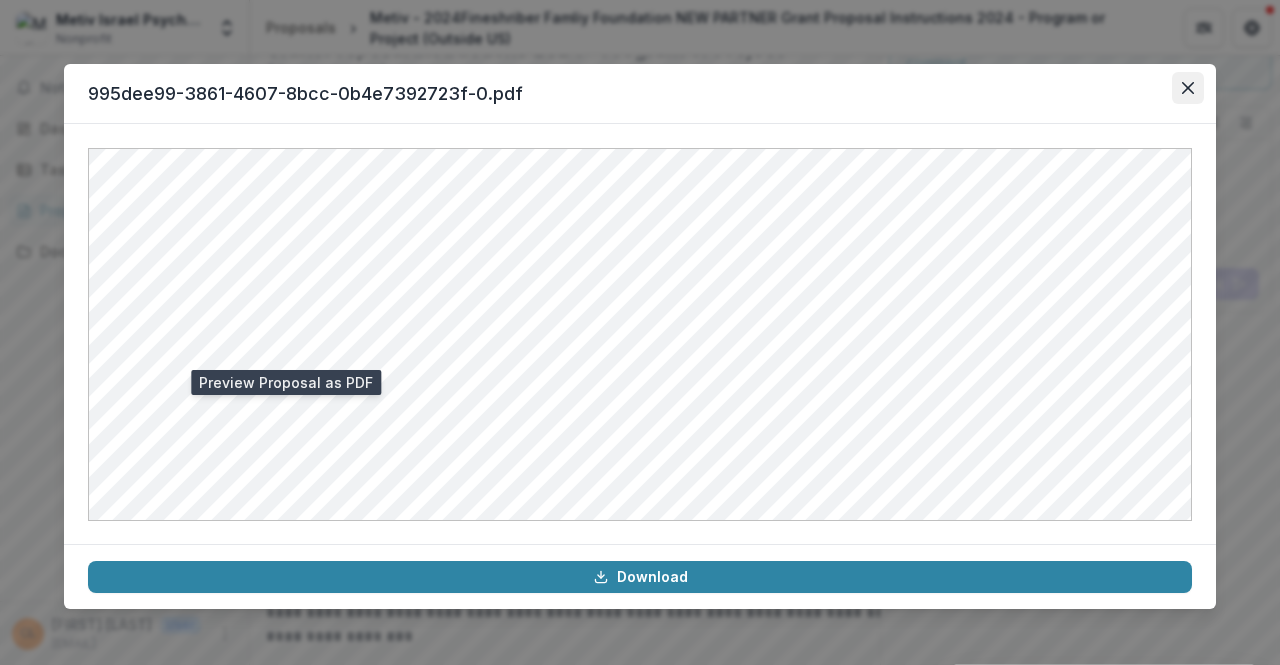 click at bounding box center (1188, 88) 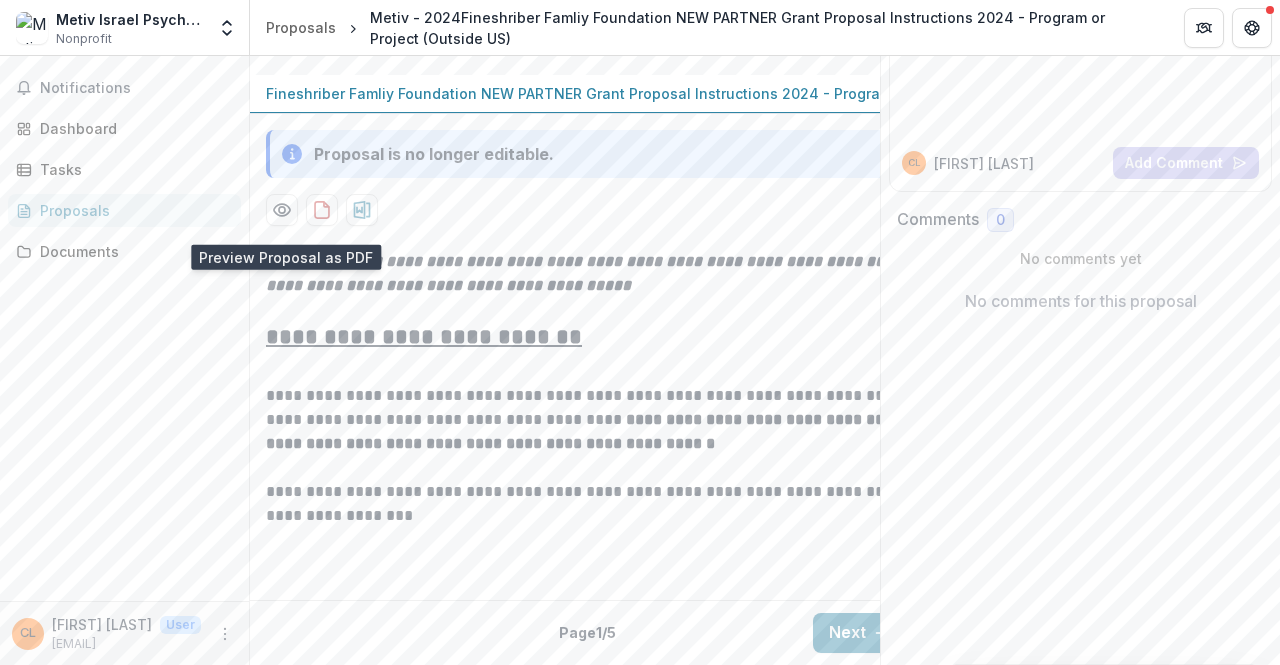 scroll, scrollTop: 249, scrollLeft: 0, axis: vertical 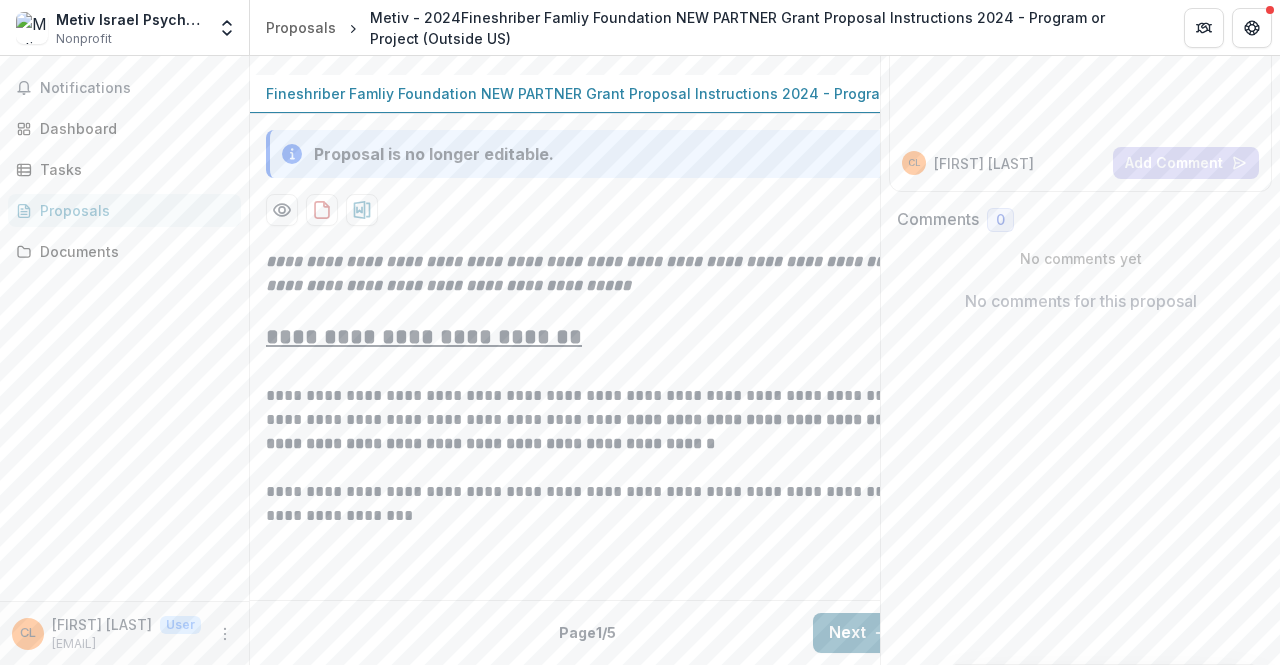 click on "Next" at bounding box center (859, 633) 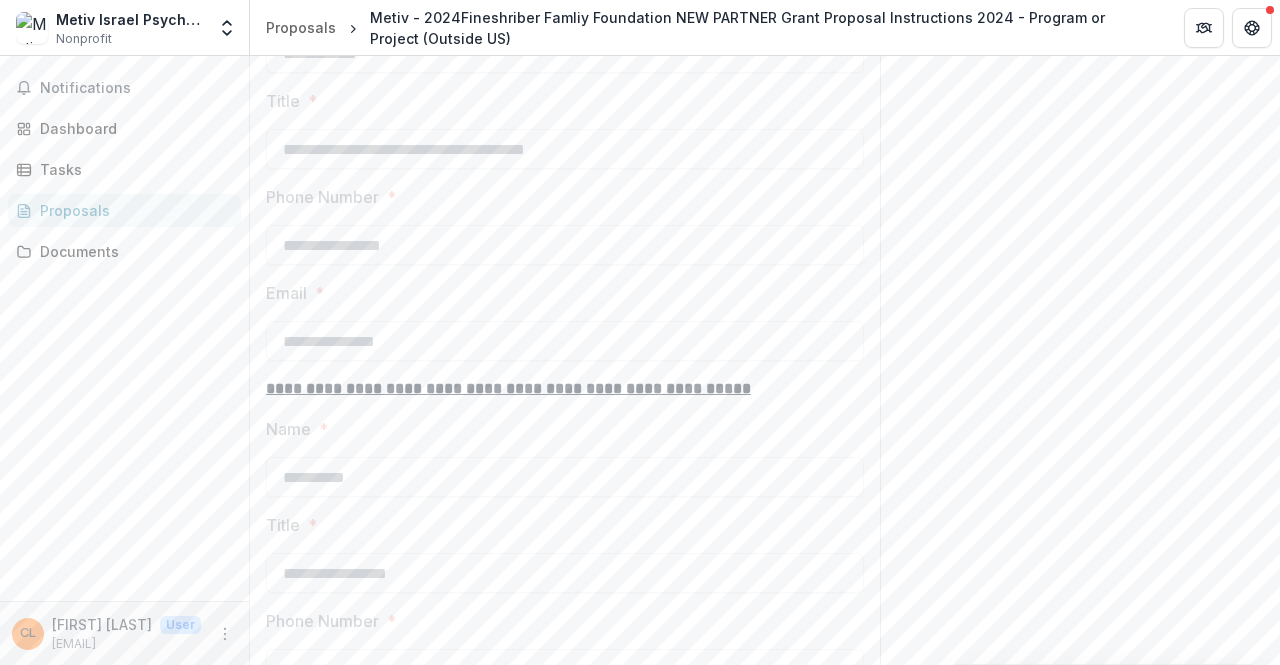 scroll, scrollTop: 1260, scrollLeft: 0, axis: vertical 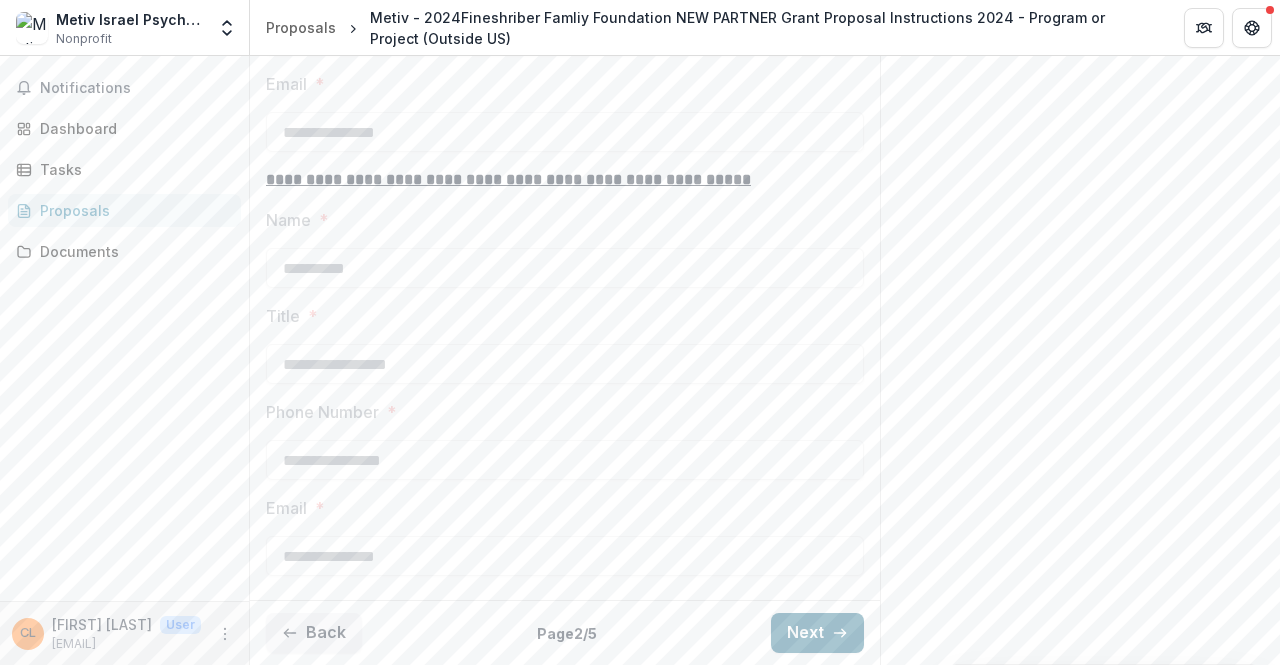 click on "Next" at bounding box center [817, 633] 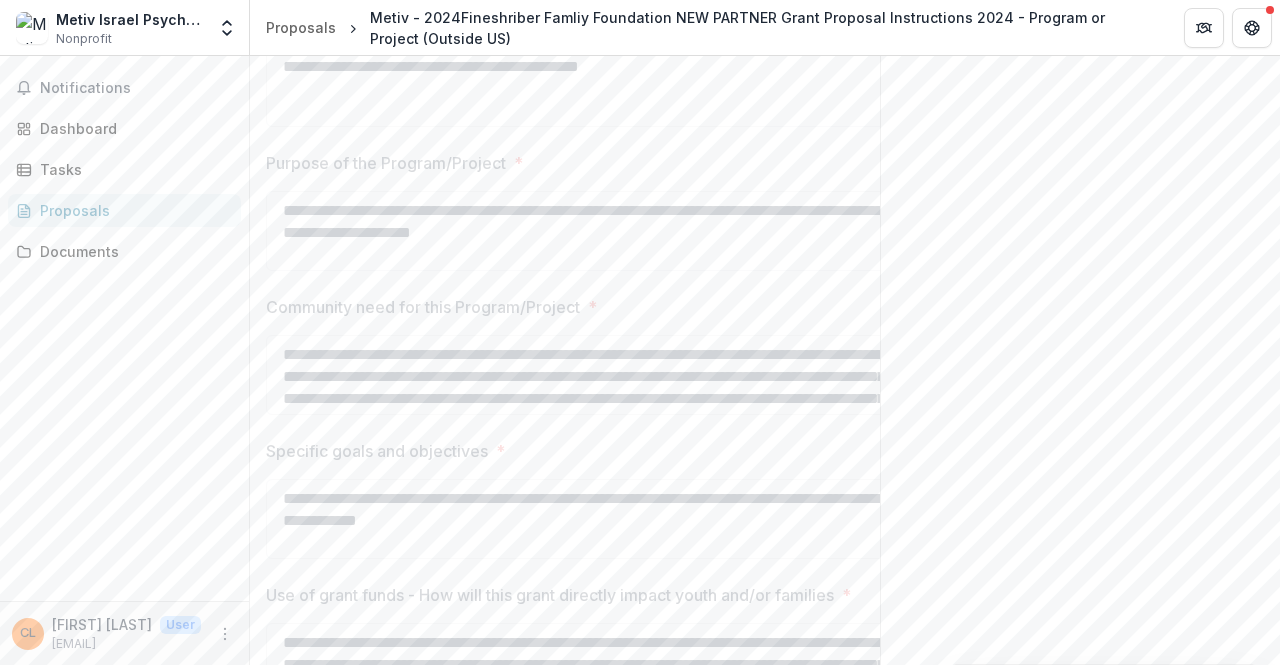 scroll, scrollTop: 560, scrollLeft: 0, axis: vertical 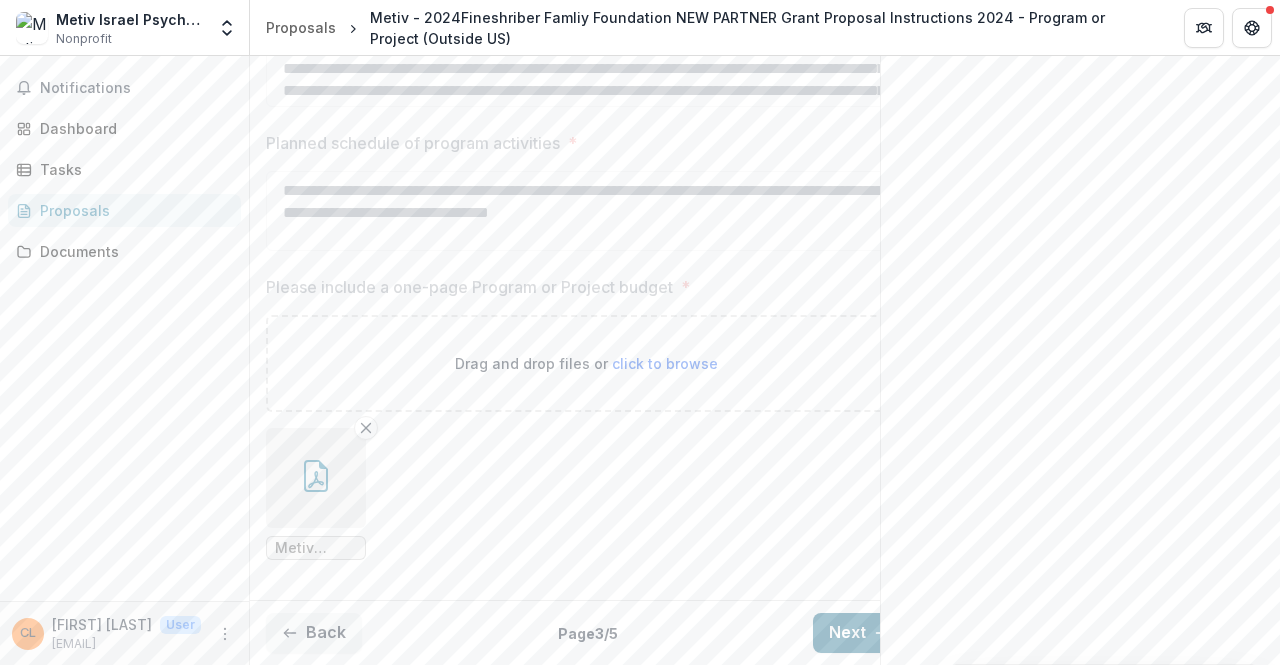 click on "Next" at bounding box center [859, 633] 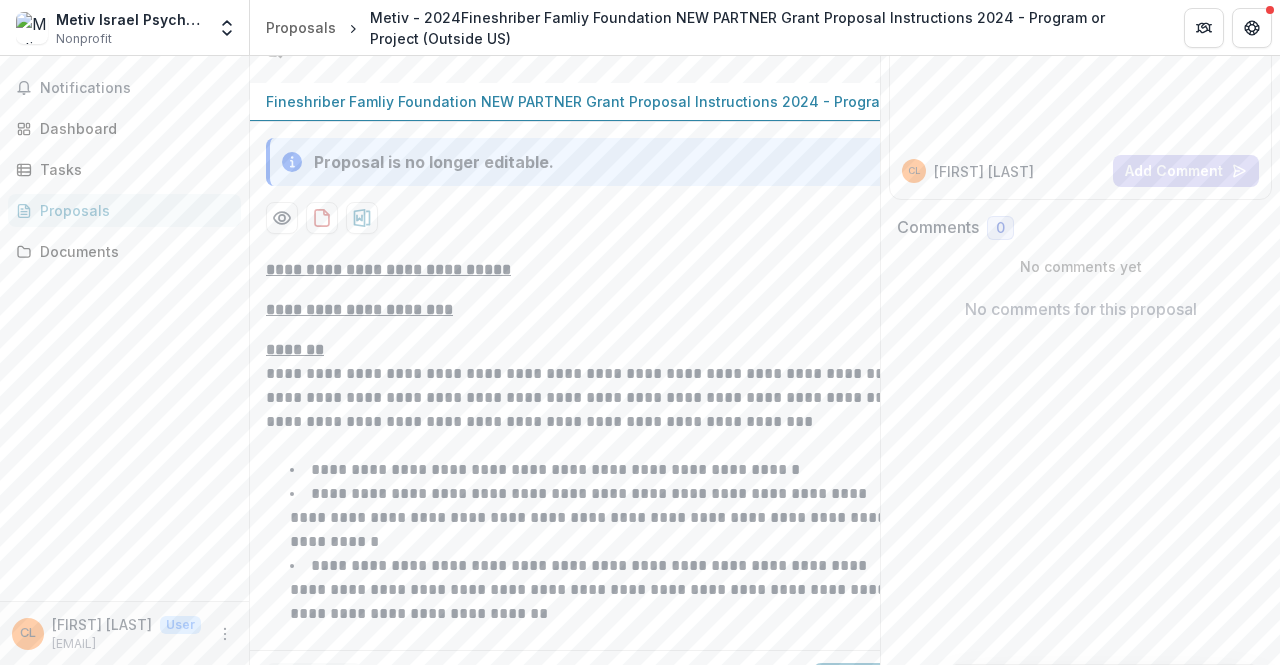 scroll, scrollTop: 268, scrollLeft: 0, axis: vertical 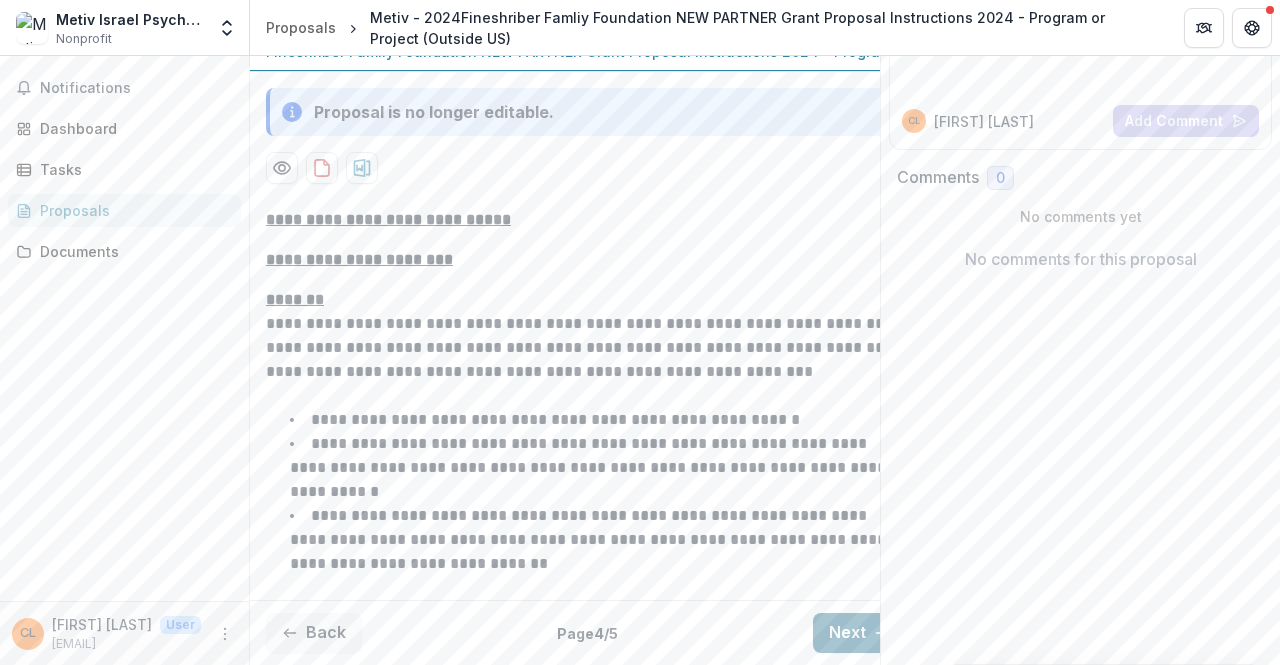 click on "Next" at bounding box center [859, 633] 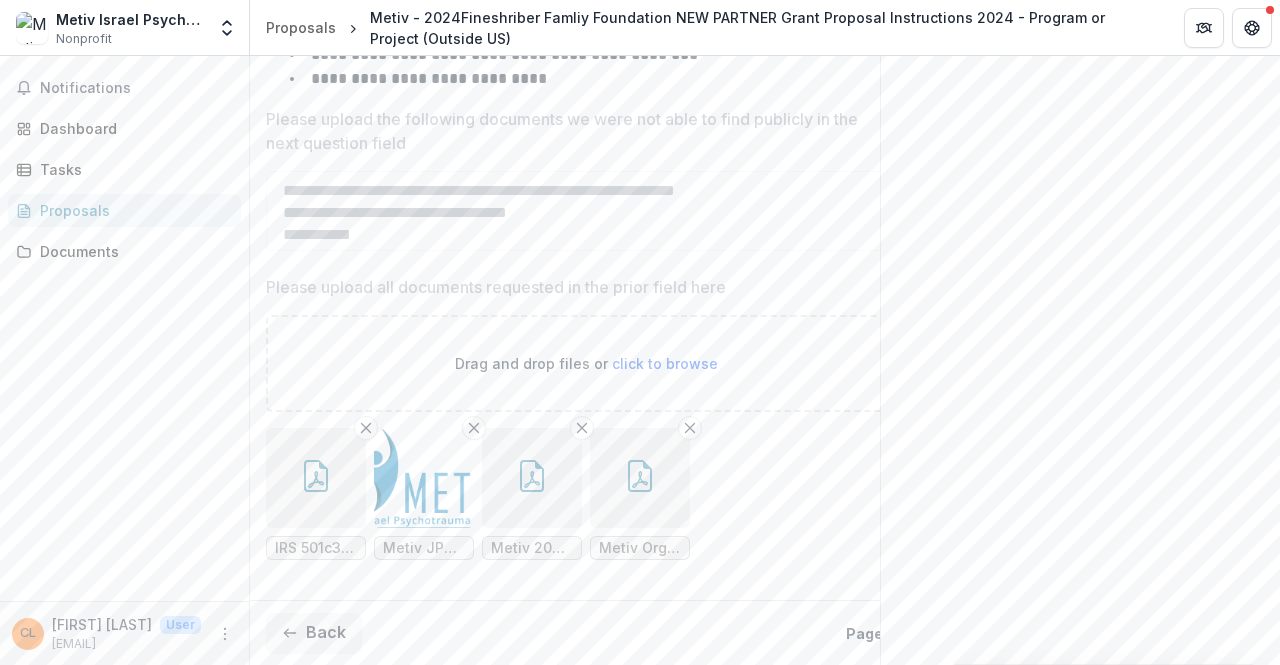 scroll, scrollTop: 961, scrollLeft: 0, axis: vertical 